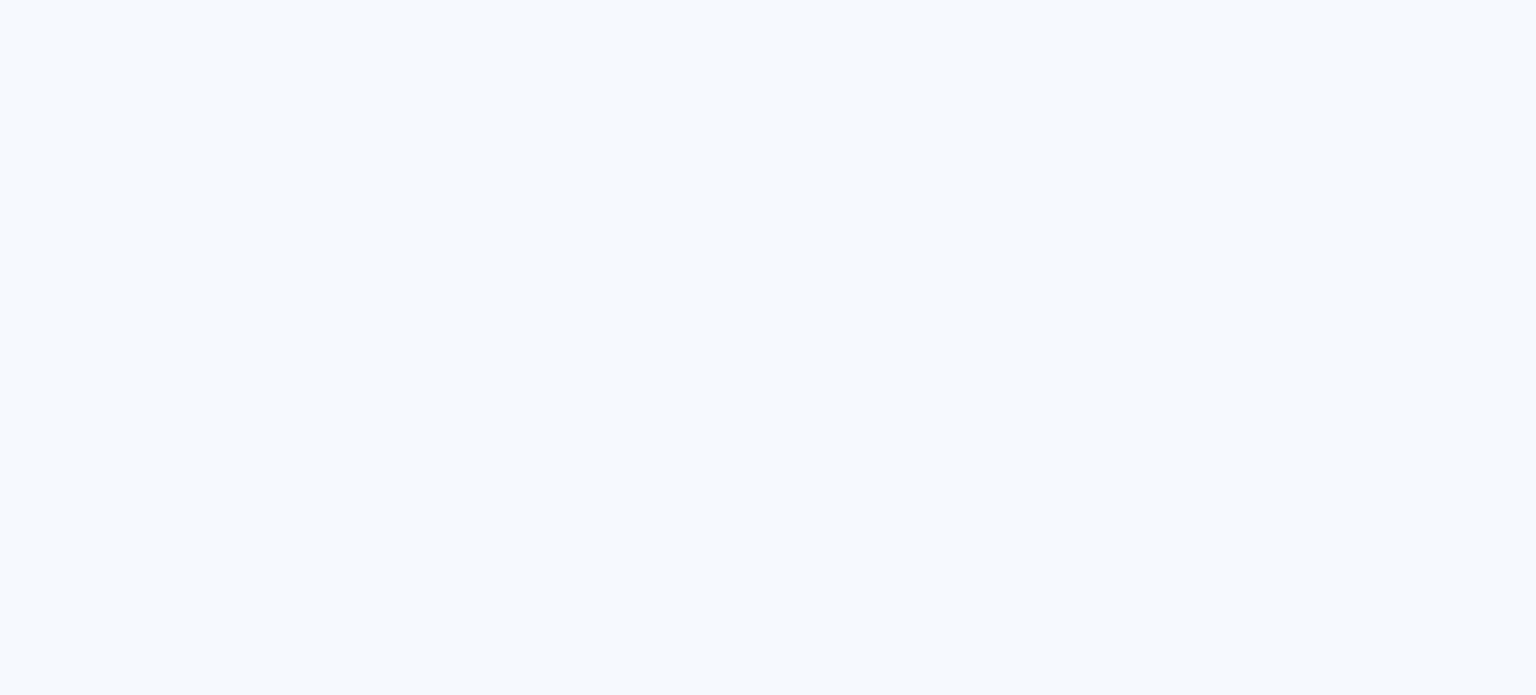 scroll, scrollTop: 0, scrollLeft: 0, axis: both 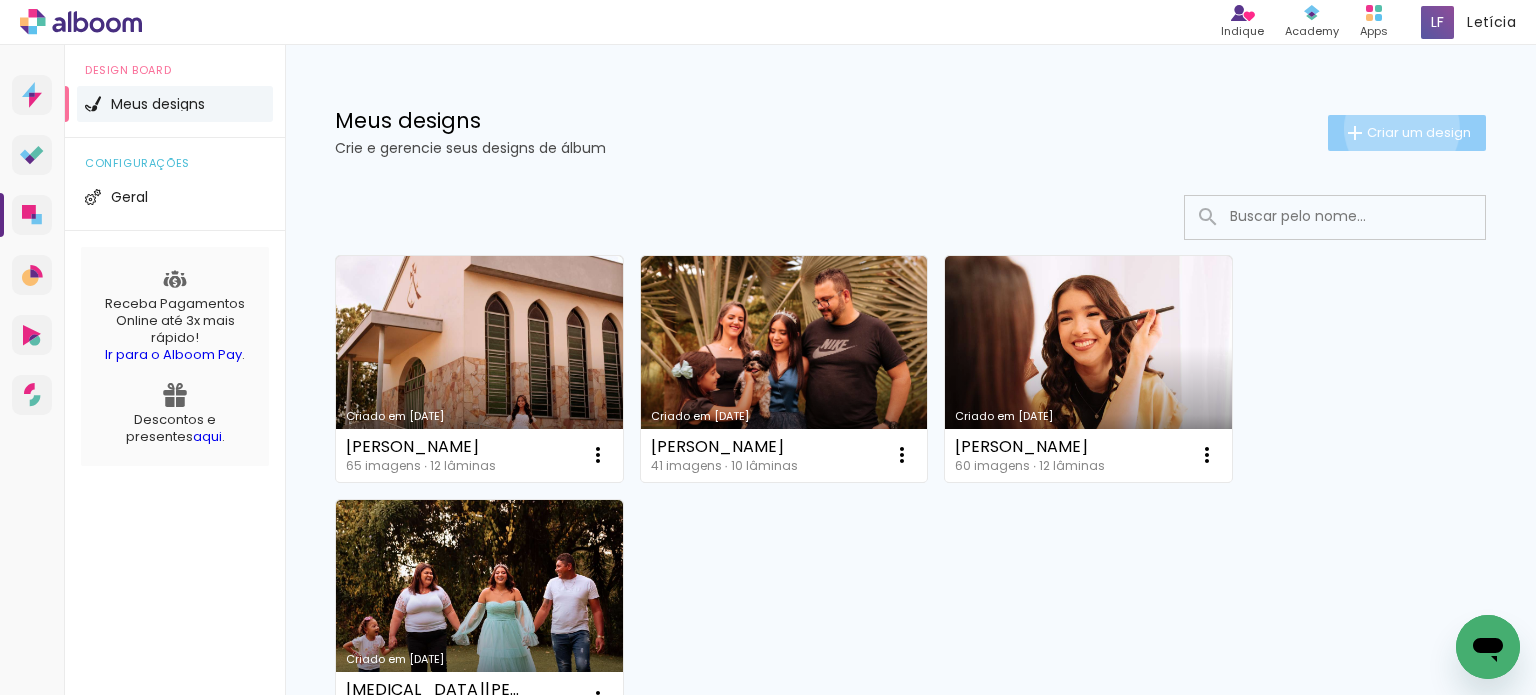 click on "Criar um design" 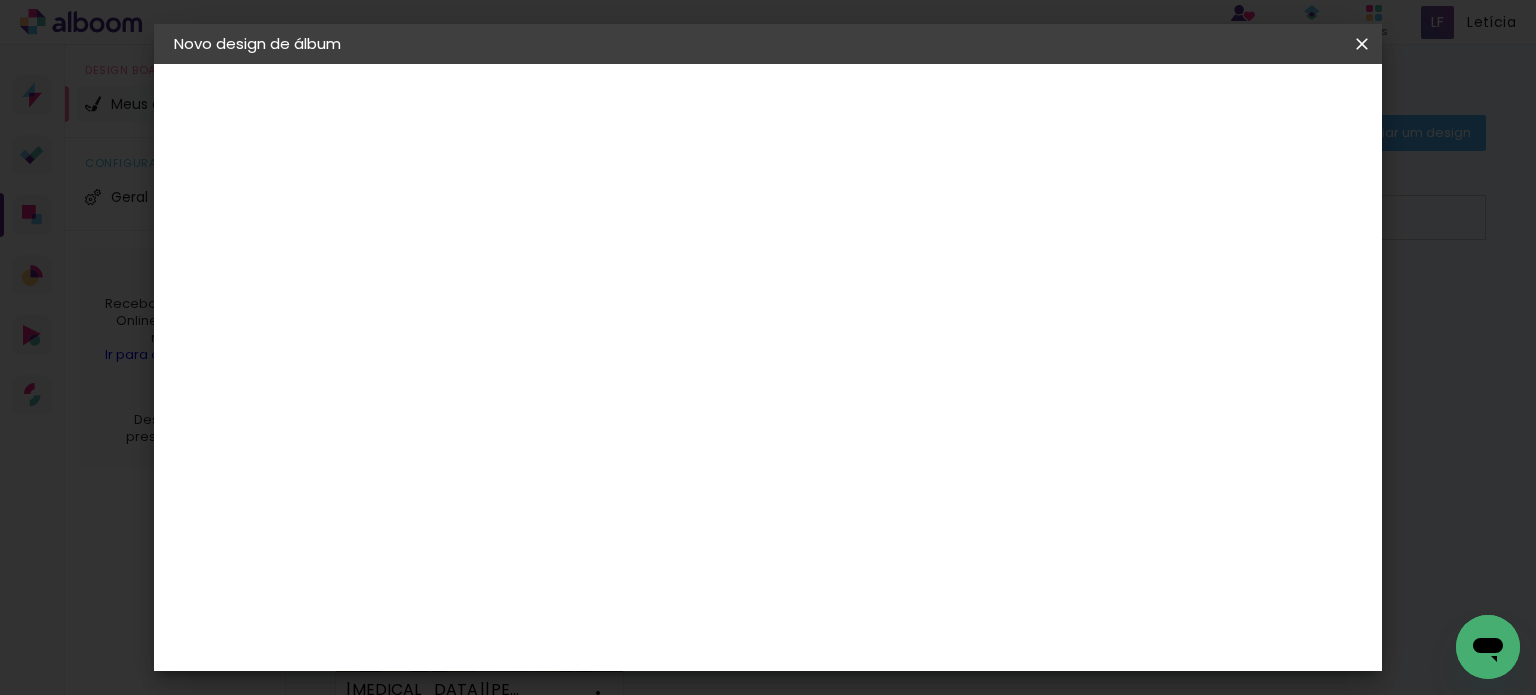 click at bounding box center [501, 268] 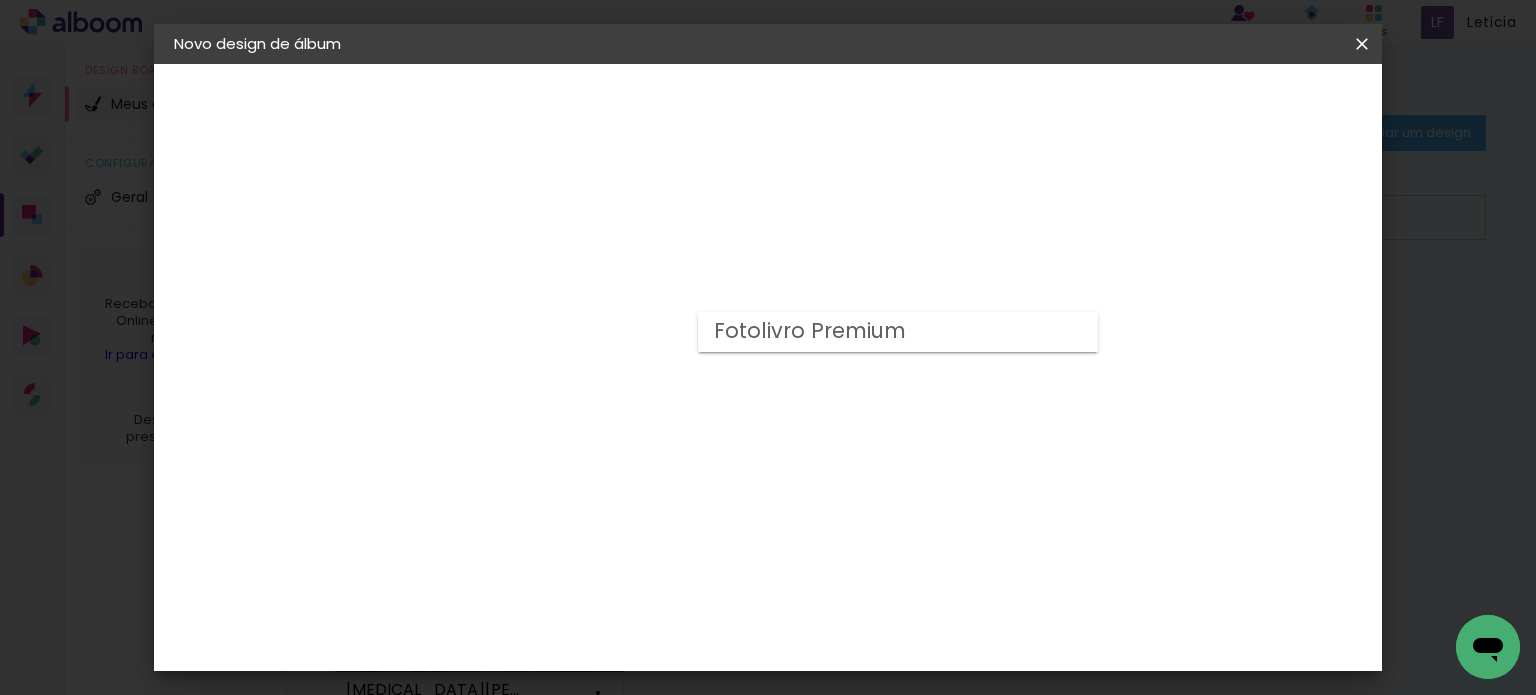 click on "Fotolivro Premium" at bounding box center [898, 332] 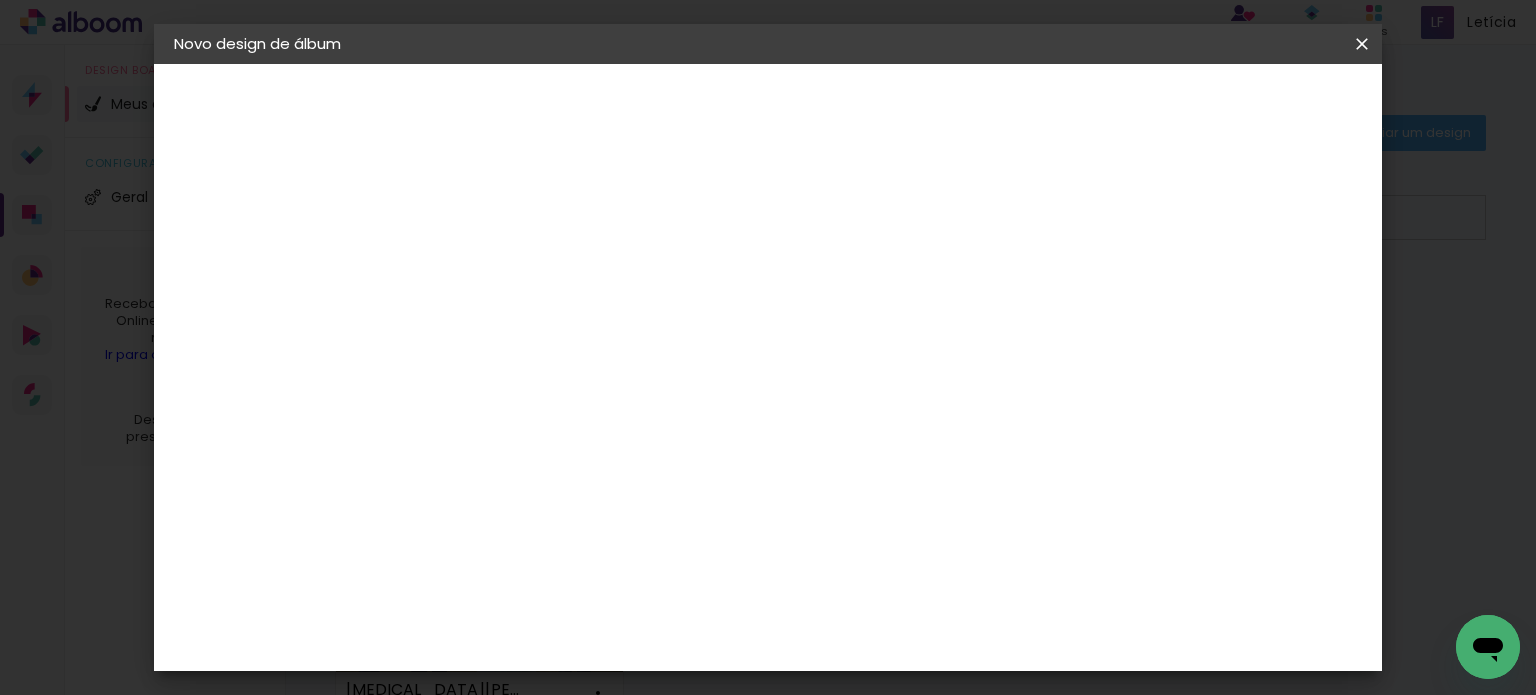 click on "Opções disponíveis Fotolivro Premium Tamanho Escolha o tamanho Horizontal Modelo Fechado Lâmina 14 × 19 14 × 19 cm 14.5 × 39.6 cm 20 × 25 20 × 25 cm 20.3 × 50.8 cm 20 × 30 20 × 30 cm 20.3 × 60.6 cm 25 × 30 25 × 30 cm 25.4 × 60.6 cm 30 × 35 30 × 35 cm 30.5 × 70.6 cm 30 × 40 30 × 40 cm 30.5 × 80.6 cm Quadrado Modelo Fechado Lâmina 15 × 15 15 × 15 cm 15.2 × 30.5 cm 20 × 20 20 × 20 cm 20.3 × 40.6 cm 25 × 25 25 × 25 cm 25.4 × 50.8 cm 30 × 30 30 × 30 cm 30.5 × 60.6 cm Vertical Modelo Fechado Lâmina 15 × 20 15 × 20 cm 20.3 × 30.5 cm 20 × 25 20 × 25 cm 25.4 × 40.6 cm 20 × 30 20 × 30 cm 30.5 × 40.6 cm 25 × 30 25 × 30 cm 30.5 × 50.8 cm 25 × 30 25 × 30 cm 30.5 × 50.8 cm Modelo Escolha o modelo do álbum. Voltar Avançar" at bounding box center [635, 149] 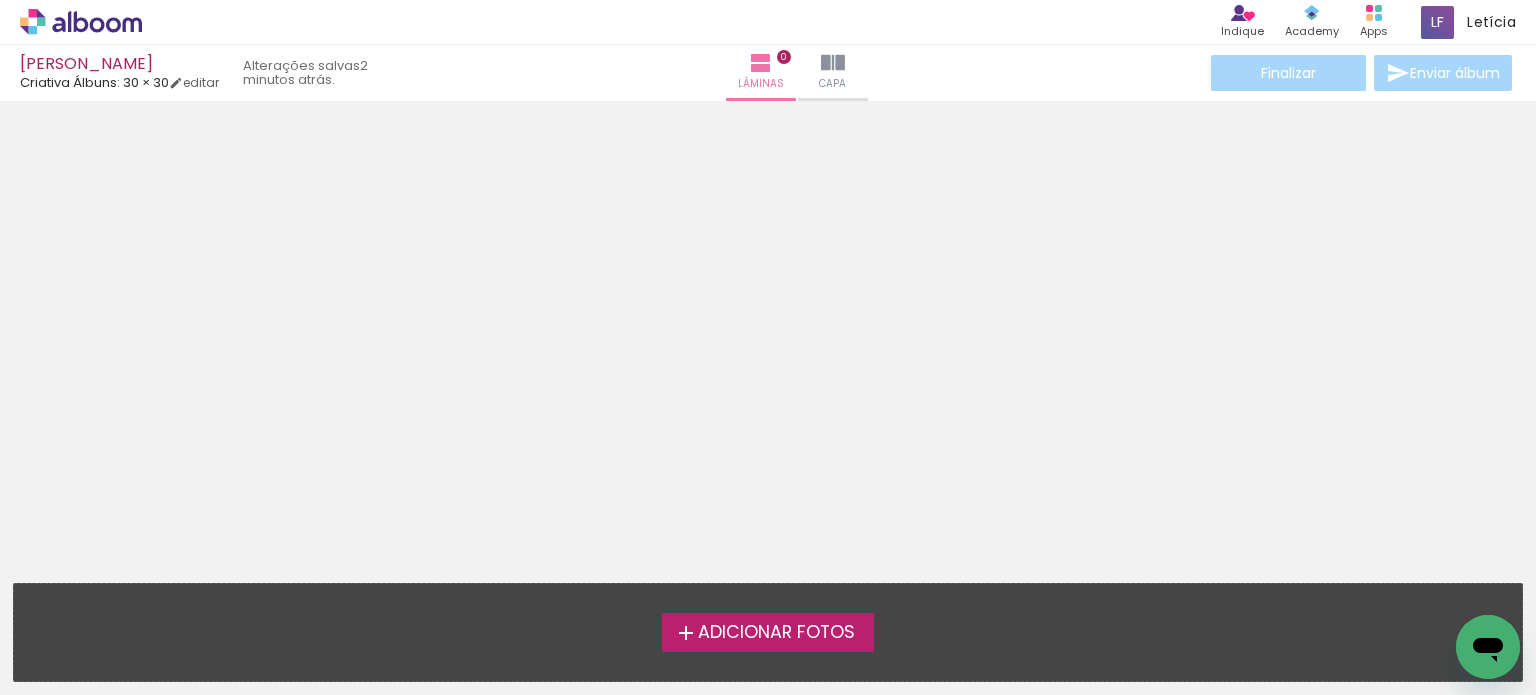 click on "Adicionar Fotos" at bounding box center (776, 633) 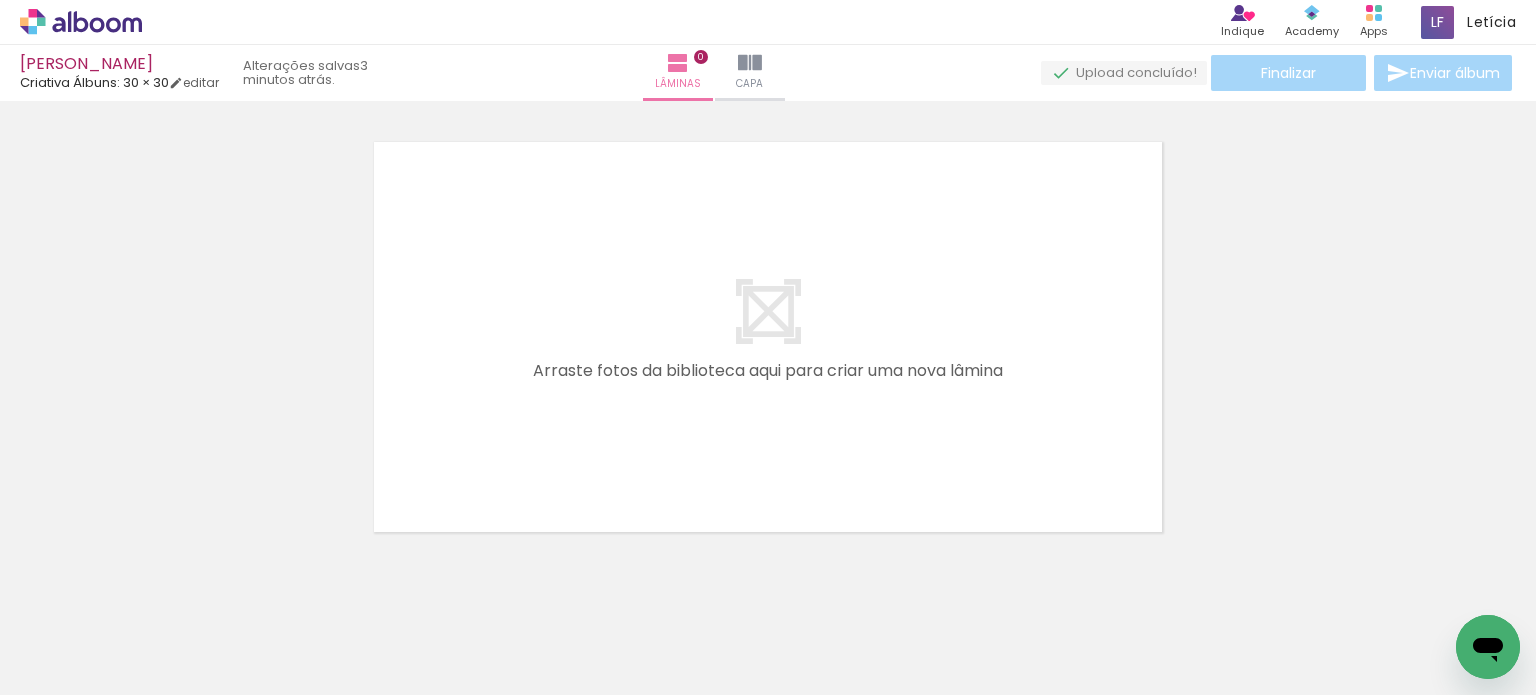 scroll, scrollTop: 25, scrollLeft: 0, axis: vertical 